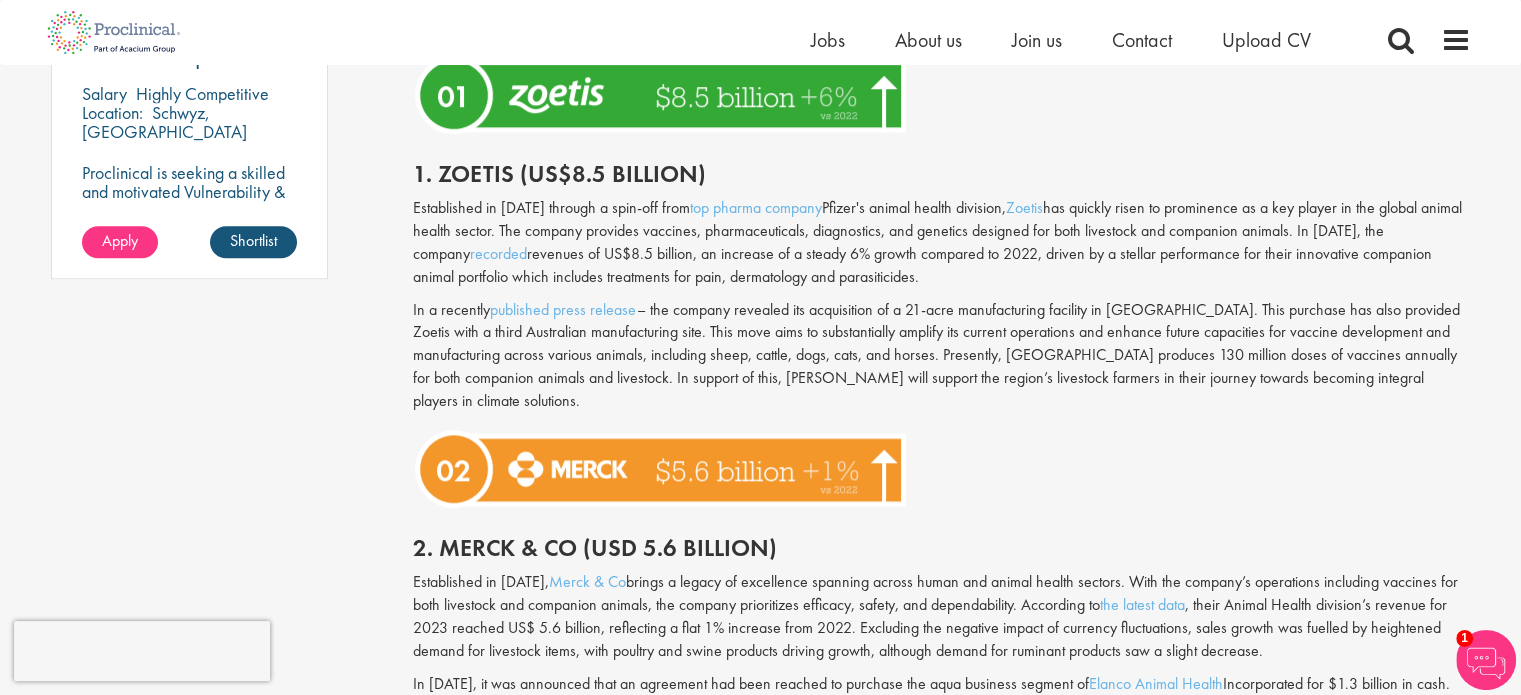 scroll, scrollTop: 0, scrollLeft: 0, axis: both 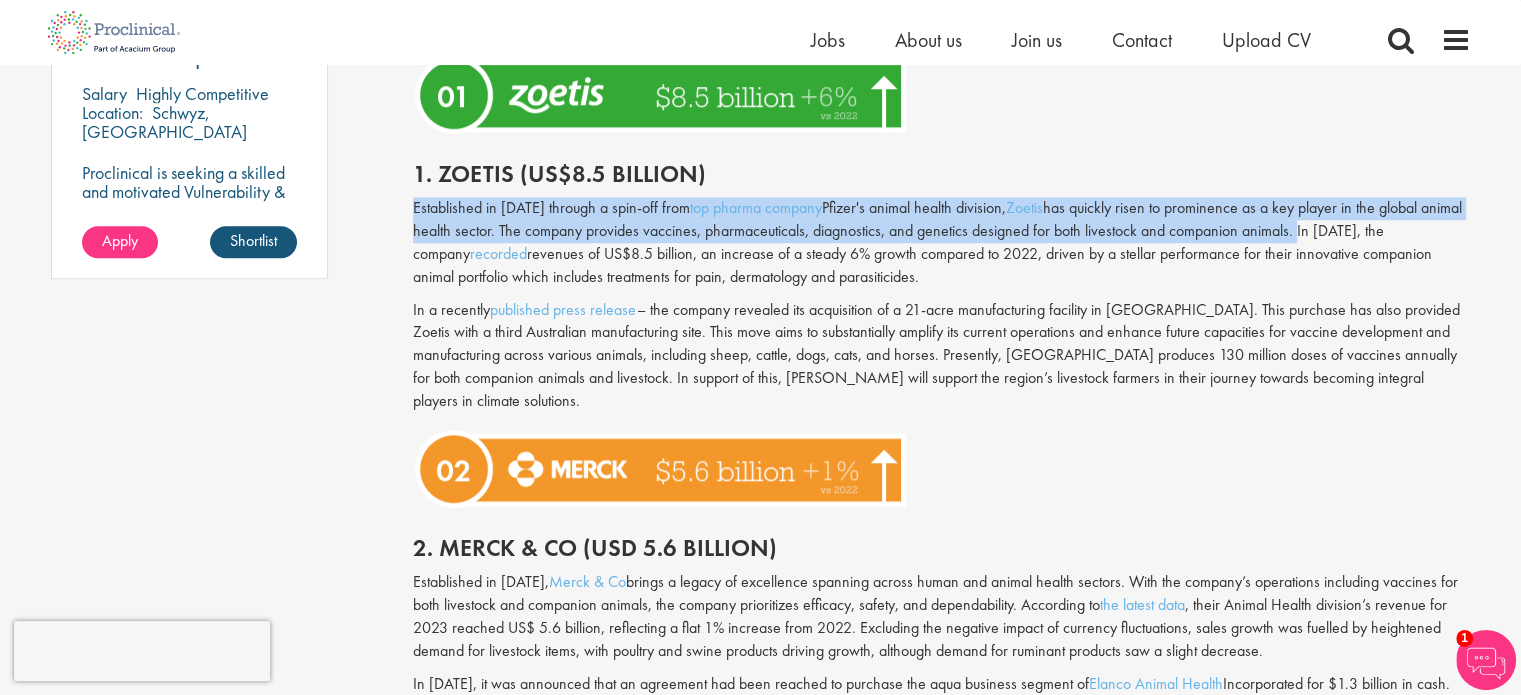 drag, startPoint x: 414, startPoint y: 206, endPoint x: 1292, endPoint y: 231, distance: 878.35583 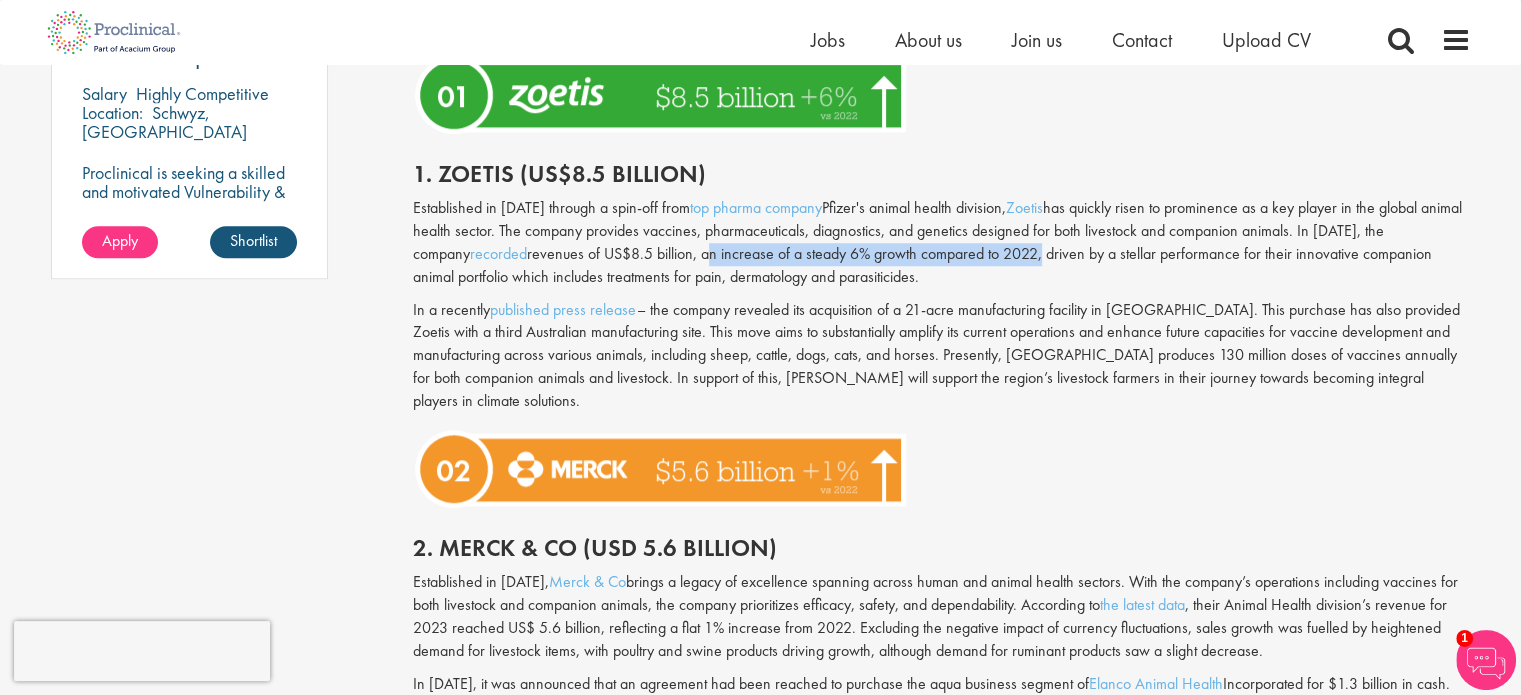 drag, startPoint x: 648, startPoint y: 255, endPoint x: 982, endPoint y: 265, distance: 334.14966 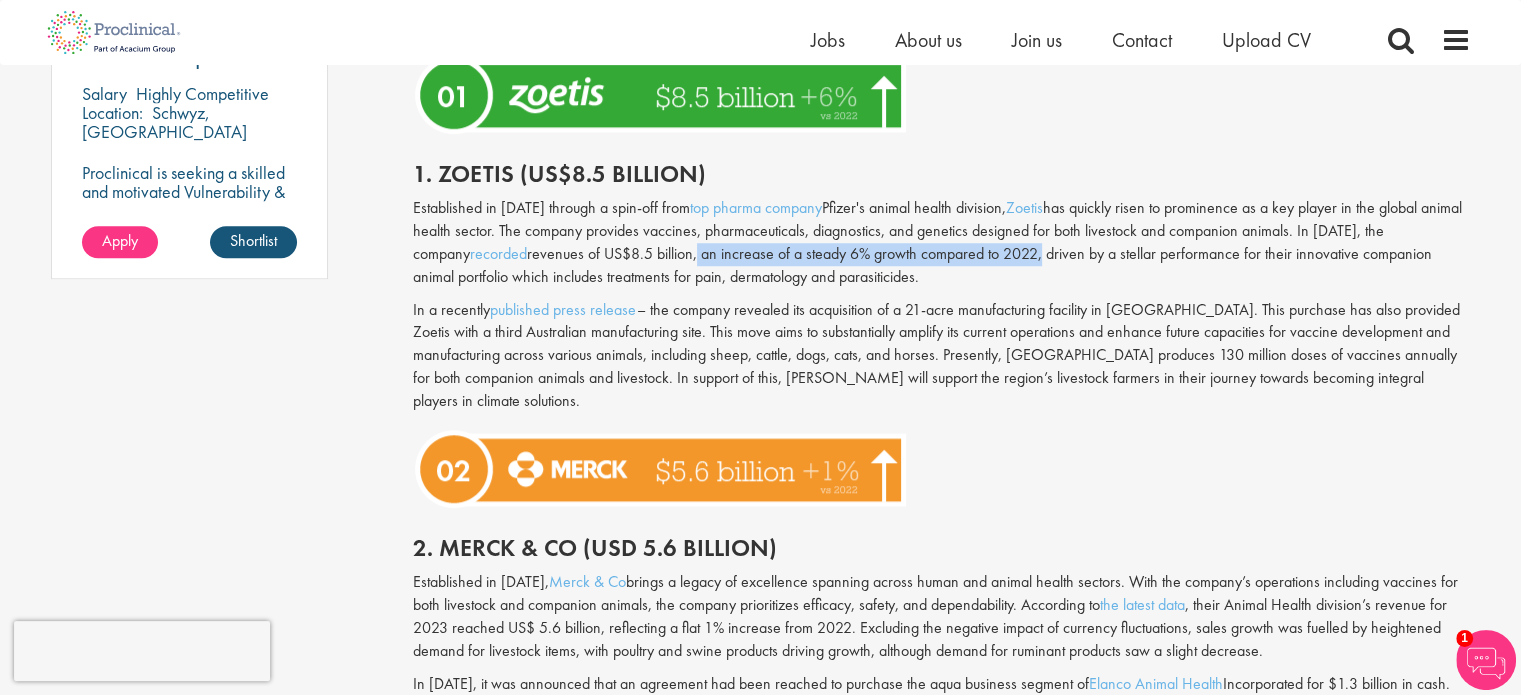 drag, startPoint x: 636, startPoint y: 248, endPoint x: 980, endPoint y: 243, distance: 344.03635 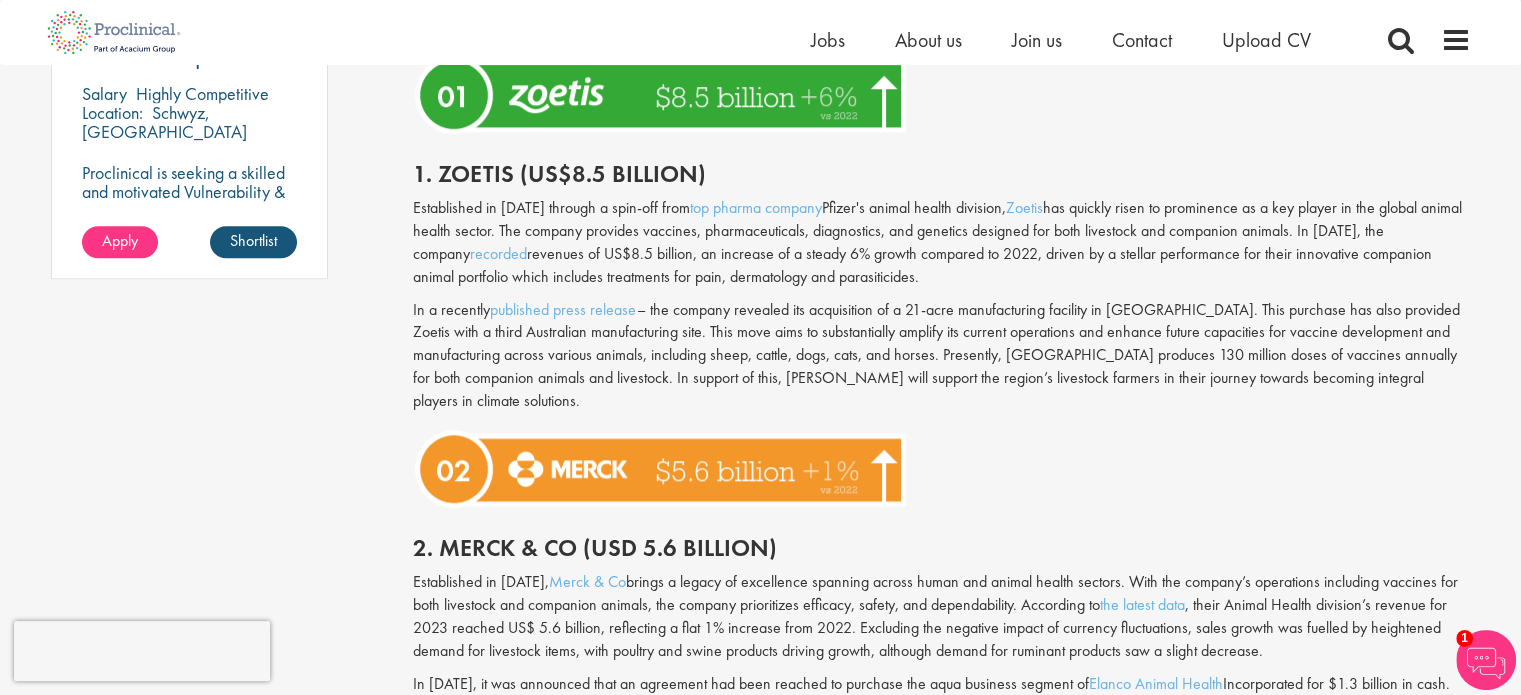 click on "Established in [DATE] through a spin-off from  top pharma company  Pfizer's animal health division,  [PERSON_NAME]  has quickly risen to prominence as a key player in the global animal health sector. The company provides vaccines, pharmaceuticals, diagnostics, and genetics designed for both livestock and companion animals. In [DATE], the company  recorded  revenues of US$8.5 billion, an increase of a steady 6% growth compared to 2022, driven by a stellar performance for their innovative companion animal portfolio which includes treatments for pain, dermatology and parasiticides." at bounding box center (942, 242) 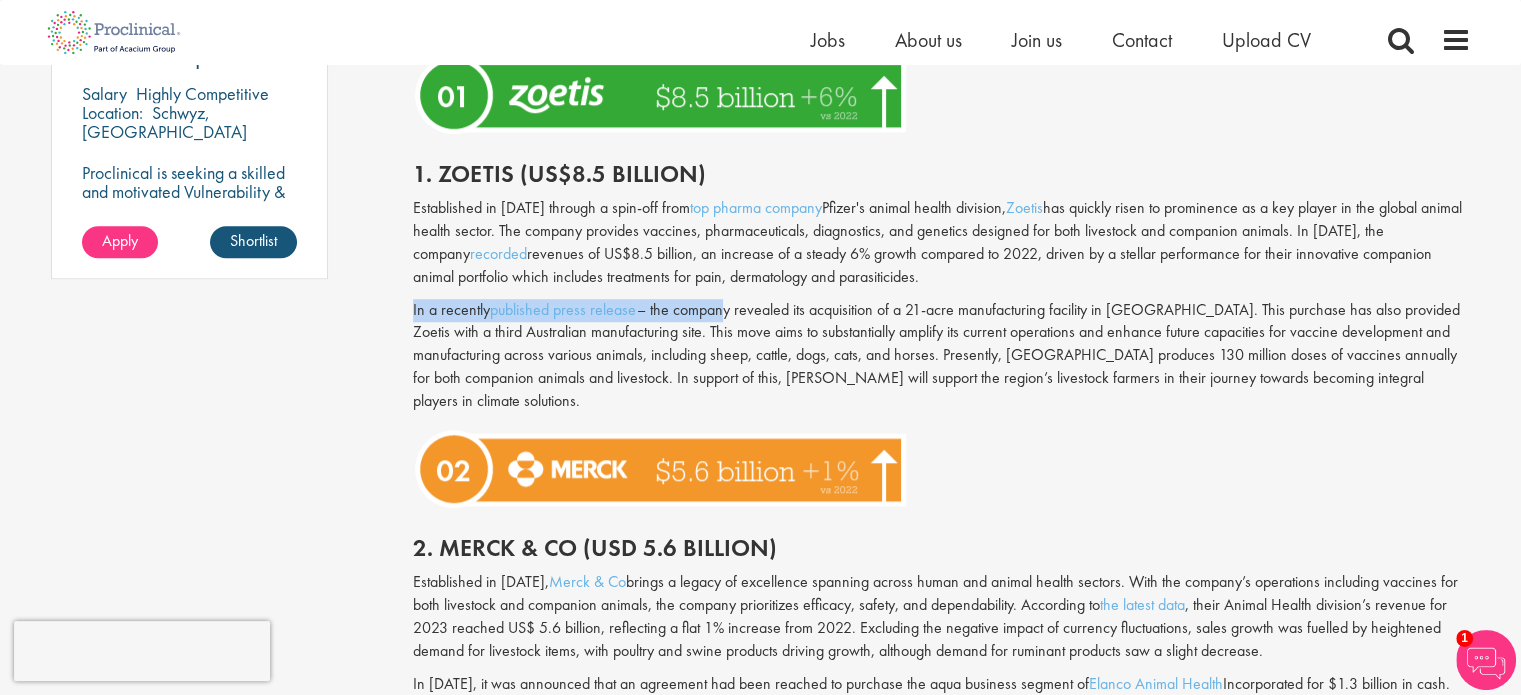 drag, startPoint x: 414, startPoint y: 308, endPoint x: 714, endPoint y: 310, distance: 300.00665 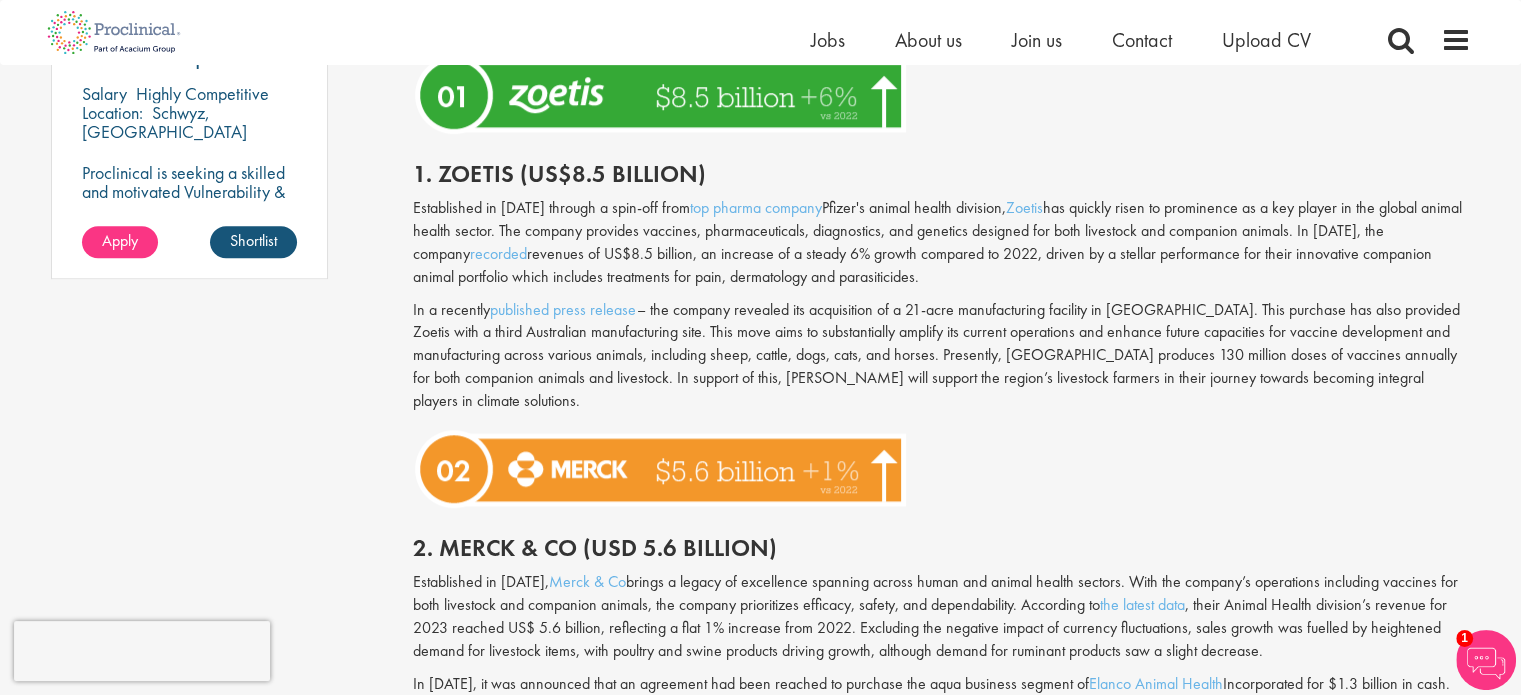 drag, startPoint x: 564, startPoint y: 334, endPoint x: 456, endPoint y: 318, distance: 109.17875 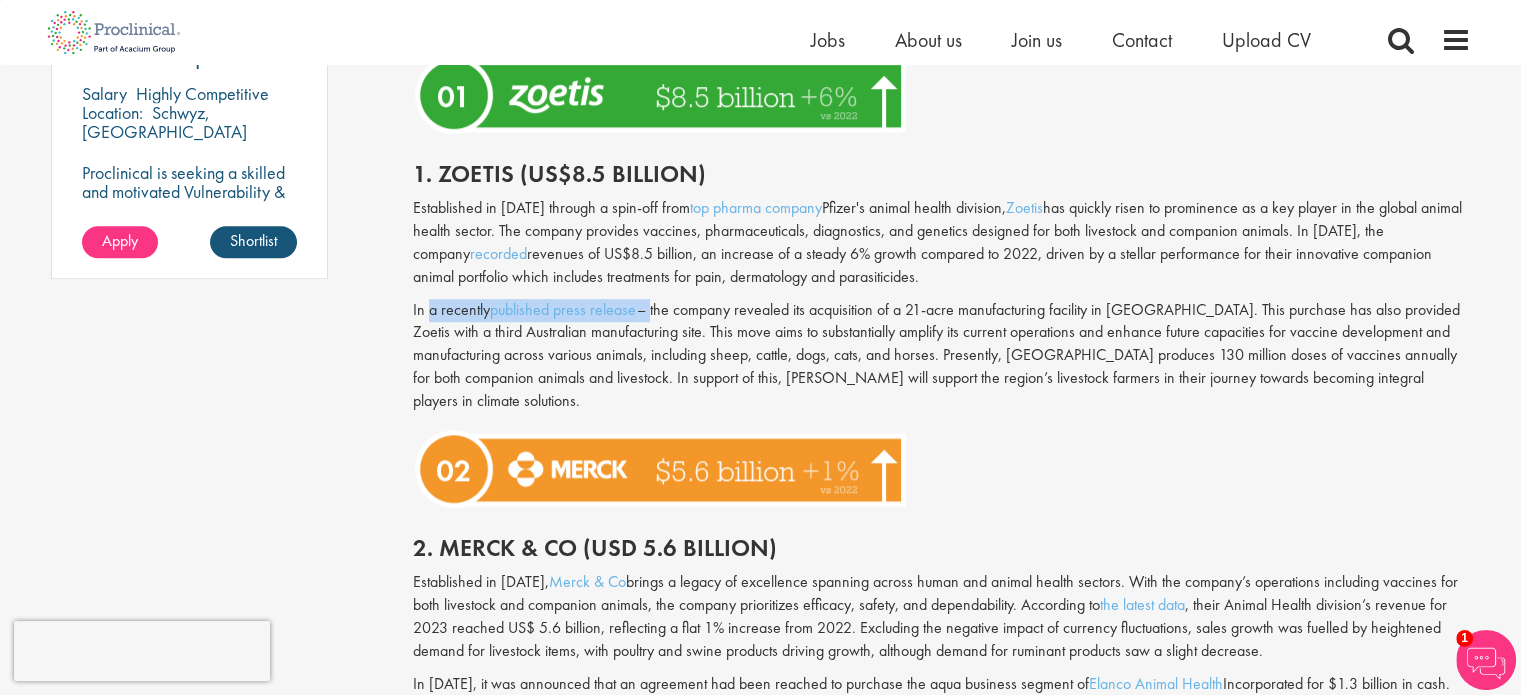drag, startPoint x: 428, startPoint y: 310, endPoint x: 647, endPoint y: 318, distance: 219.14607 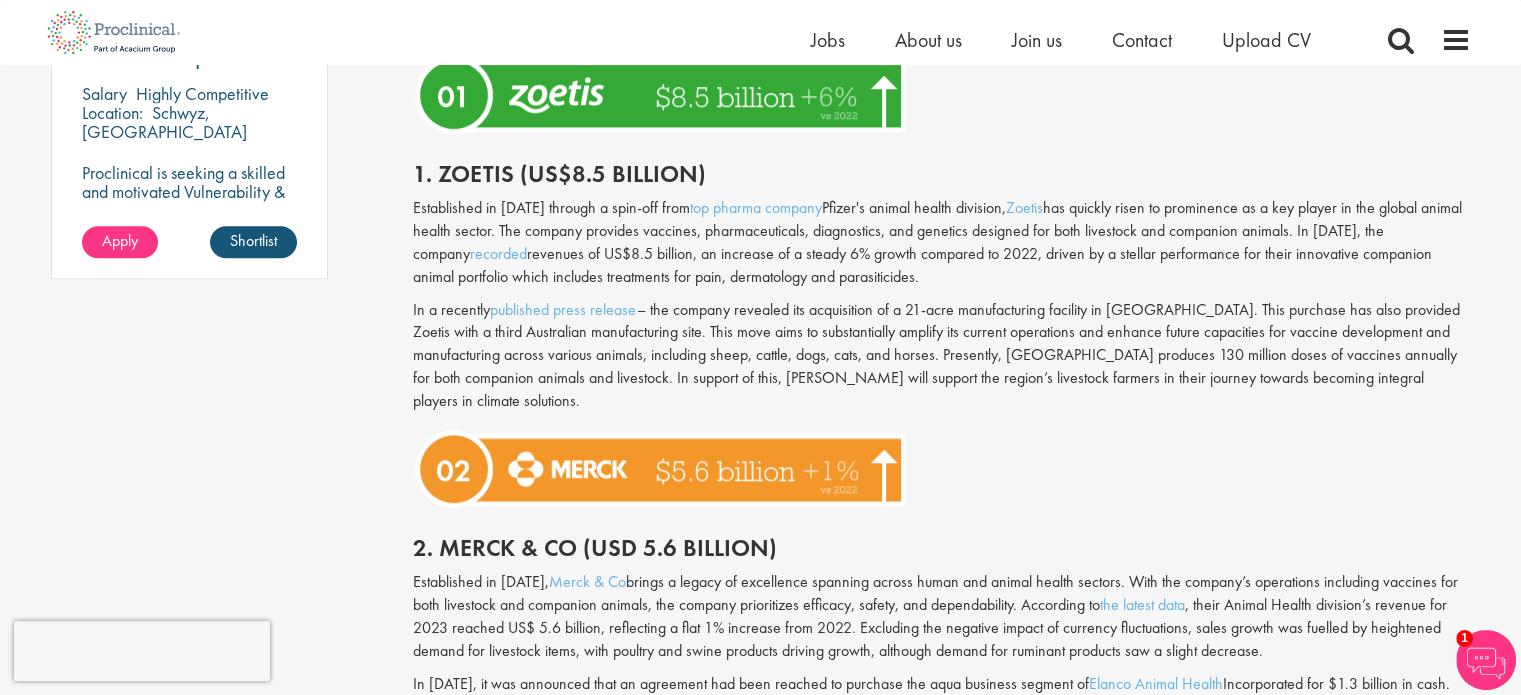 click on "In a recently  published press release  – the company revealed its acquisition of a 21-acre manufacturing facility in [GEOGRAPHIC_DATA]. This purchase has also provided Zoetis with a third Australian manufacturing site. This move aims to substantially amplify its current operations and enhance future capacities for vaccine development and manufacturing across various animals, including sheep, cattle, dogs, cats, and horses. Presently, [GEOGRAPHIC_DATA] produces 130 million doses of vaccines annually for both companion animals and livestock.  In support of this, [PERSON_NAME] will support the region’s livestock farmers in their journey towards becoming integral players in climate solutions." at bounding box center [942, 356] 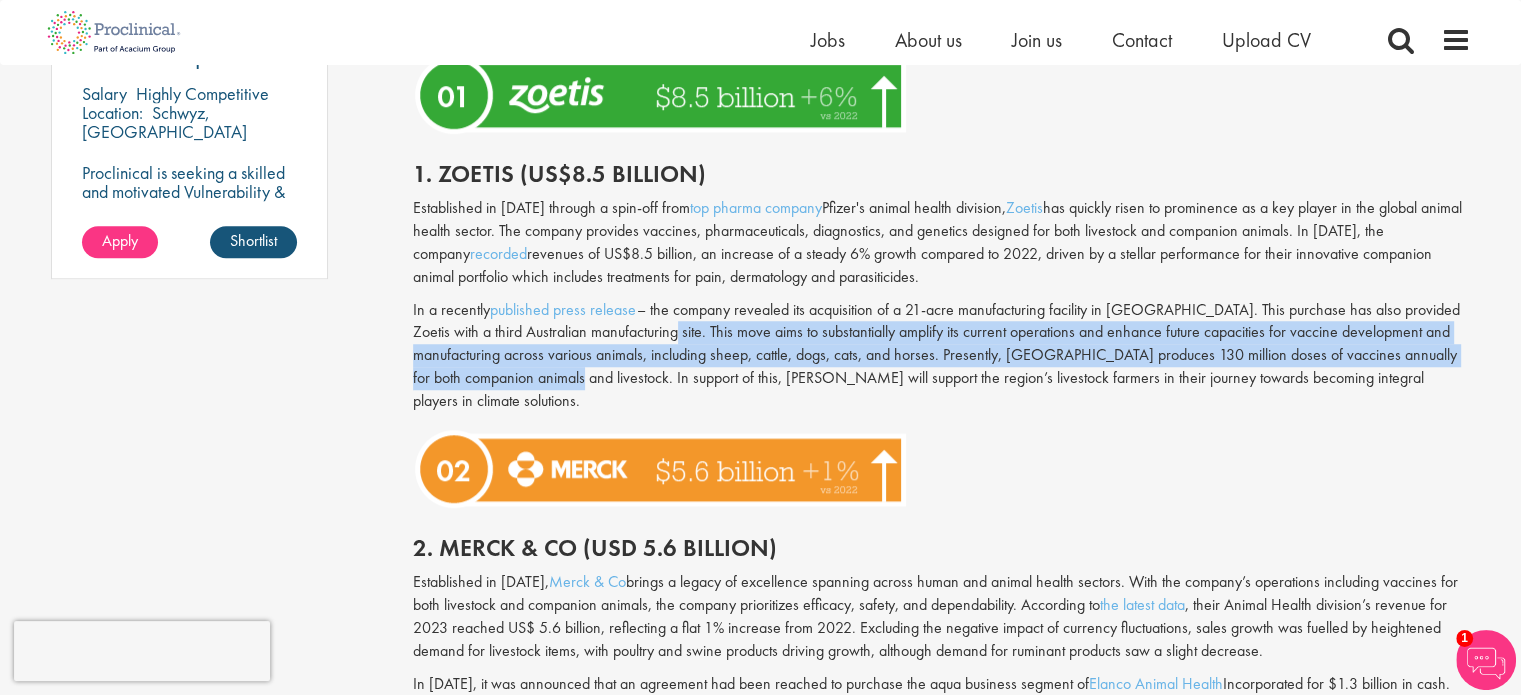drag, startPoint x: 630, startPoint y: 333, endPoint x: 497, endPoint y: 382, distance: 141.7392 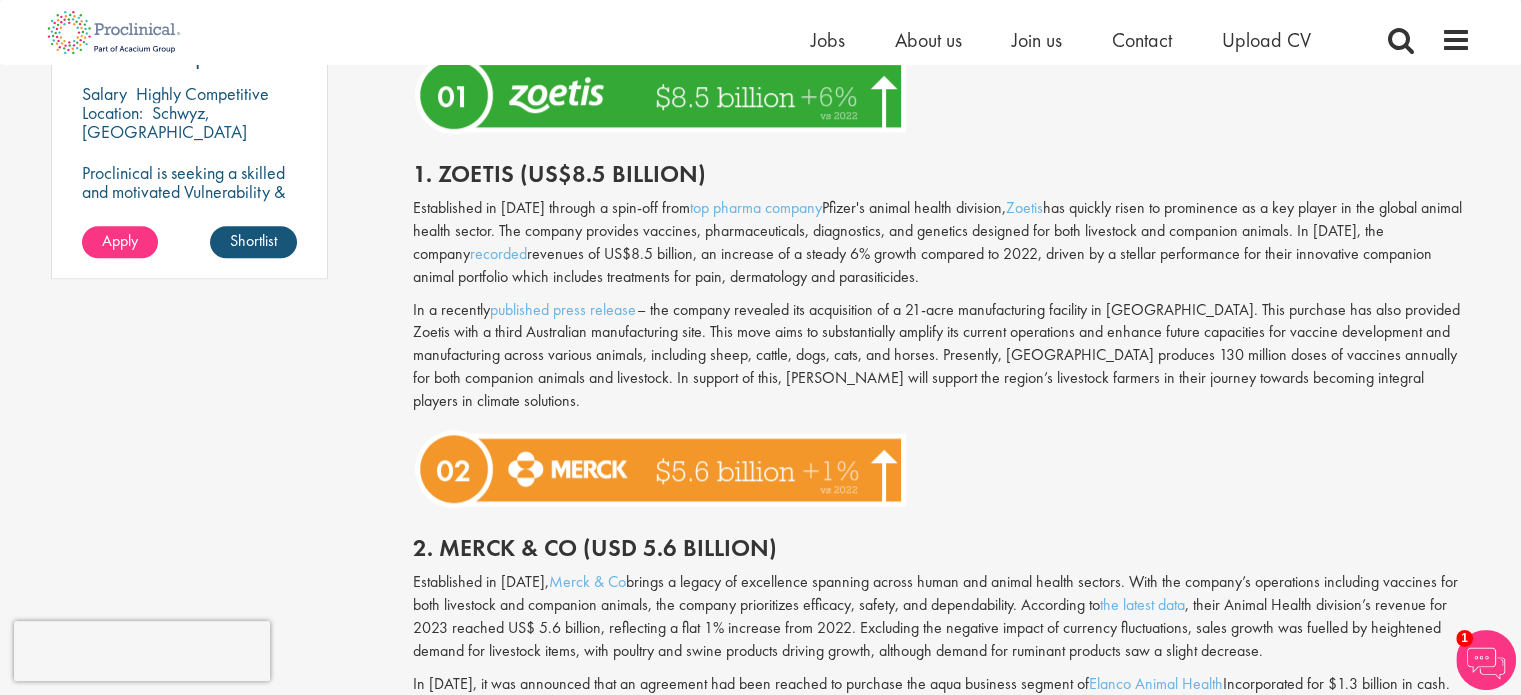 click on "Established in [DATE] through a spin-off from  top pharma company  Pfizer's animal health division,  [PERSON_NAME]  has quickly risen to prominence as a key player in the global animal health sector. The company provides vaccines, pharmaceuticals, diagnostics, and genetics designed for both livestock and companion animals. In [DATE], the company  recorded  revenues of US$8.5 billion, an increase of a steady 6% growth compared to 2022, driven by a stellar performance for their innovative companion animal portfolio which includes treatments for pain, dermatology and parasiticides." at bounding box center (942, 242) 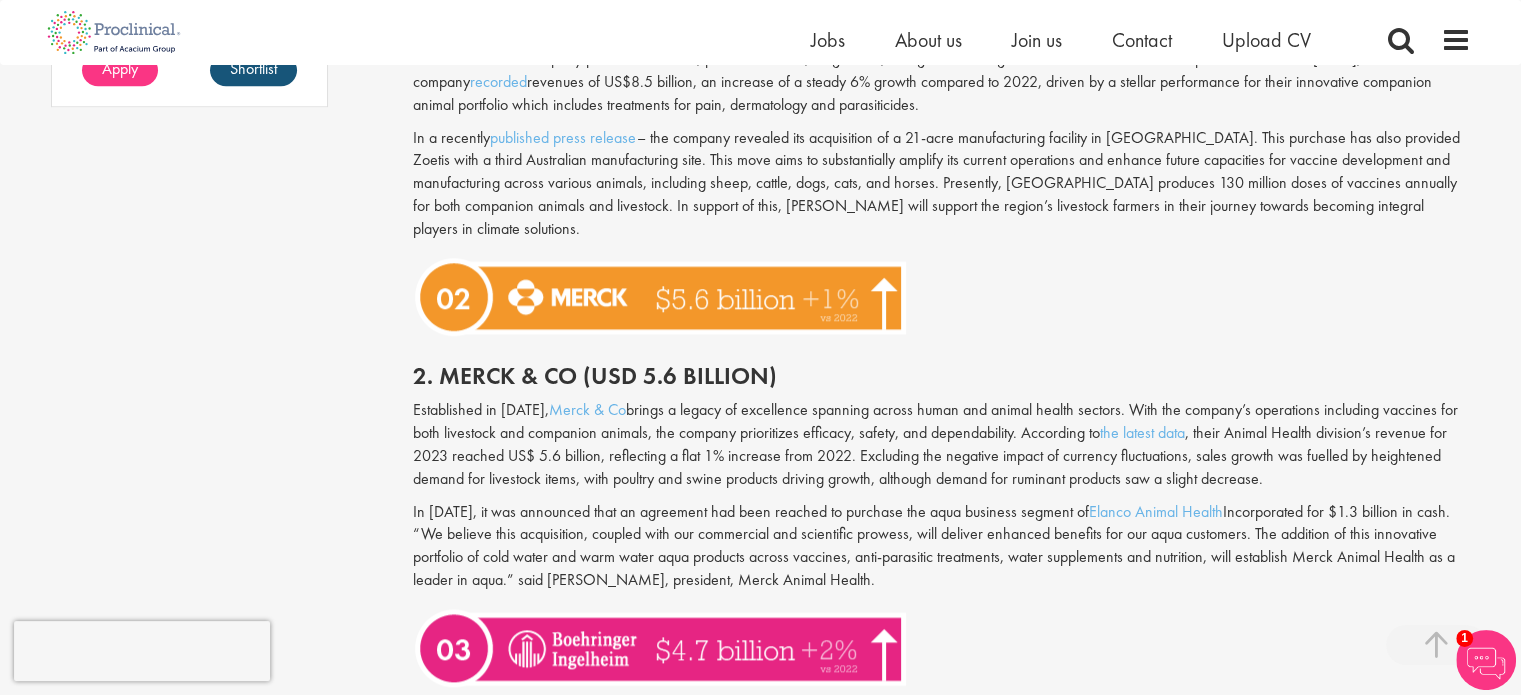 scroll, scrollTop: 1929, scrollLeft: 0, axis: vertical 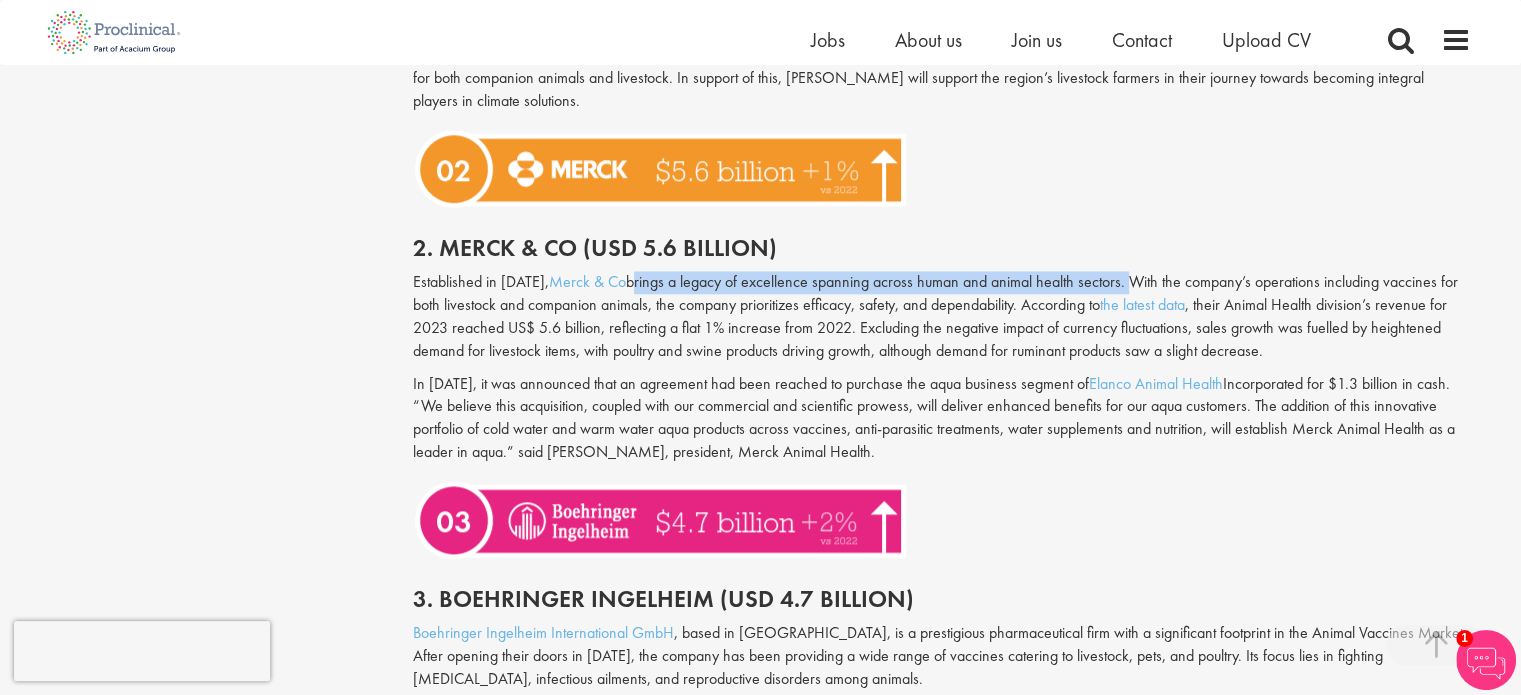 drag, startPoint x: 622, startPoint y: 255, endPoint x: 1116, endPoint y: 252, distance: 494.0091 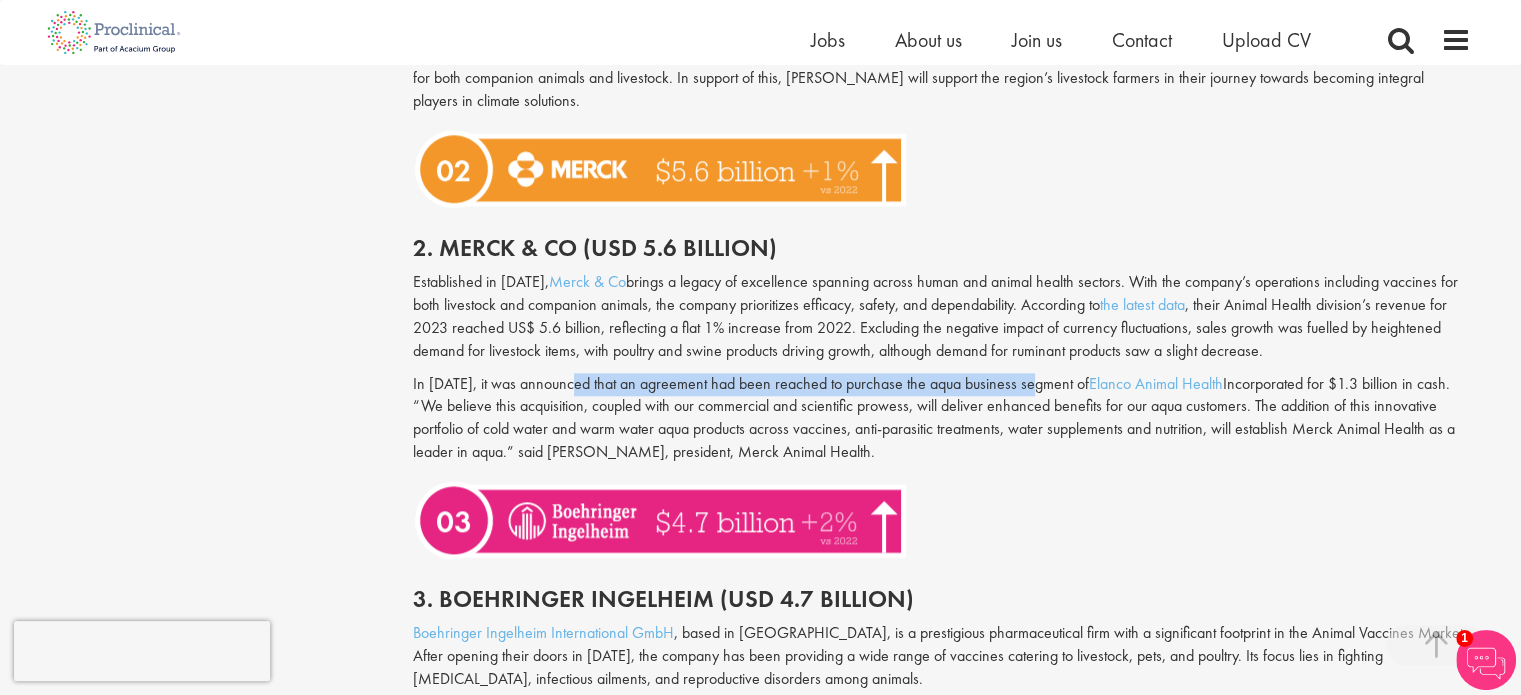drag, startPoint x: 569, startPoint y: 363, endPoint x: 1037, endPoint y: 371, distance: 468.06836 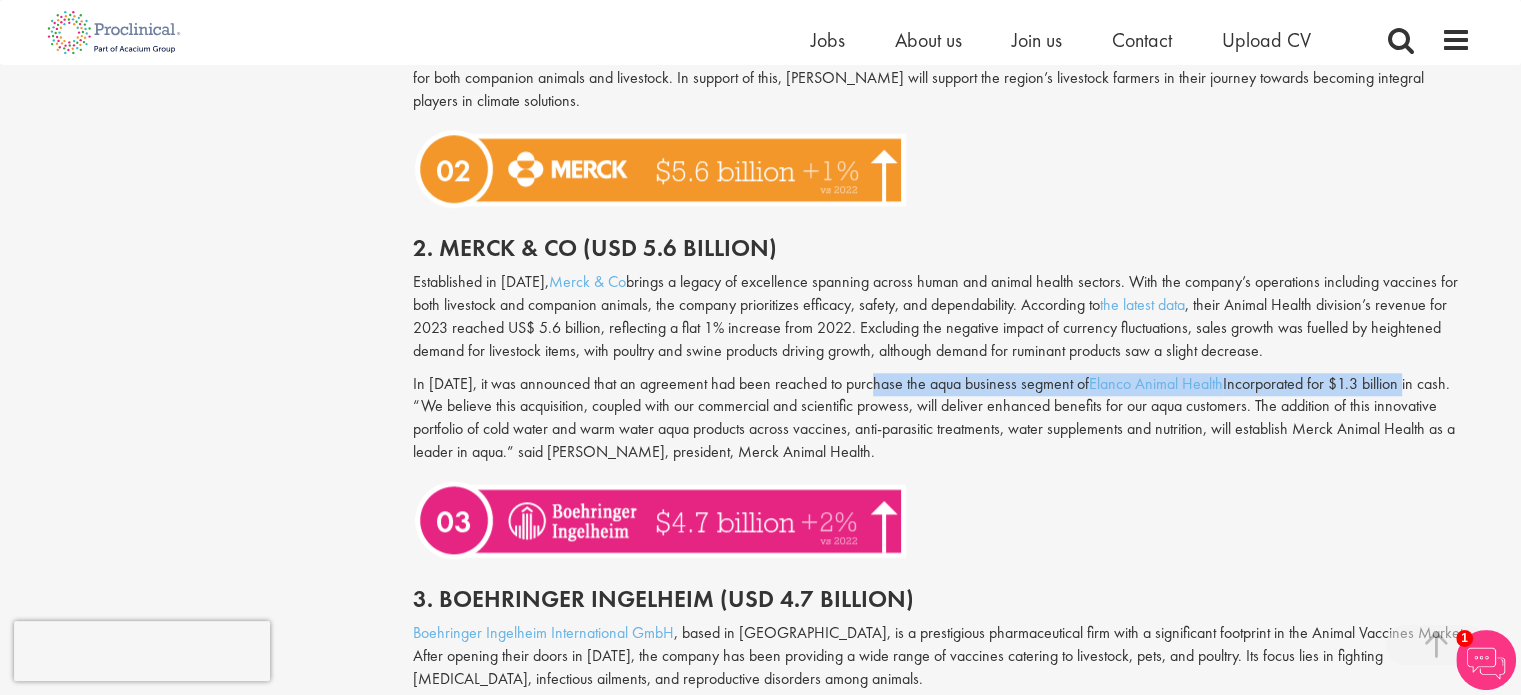 drag, startPoint x: 878, startPoint y: 367, endPoint x: 1453, endPoint y: 363, distance: 575.0139 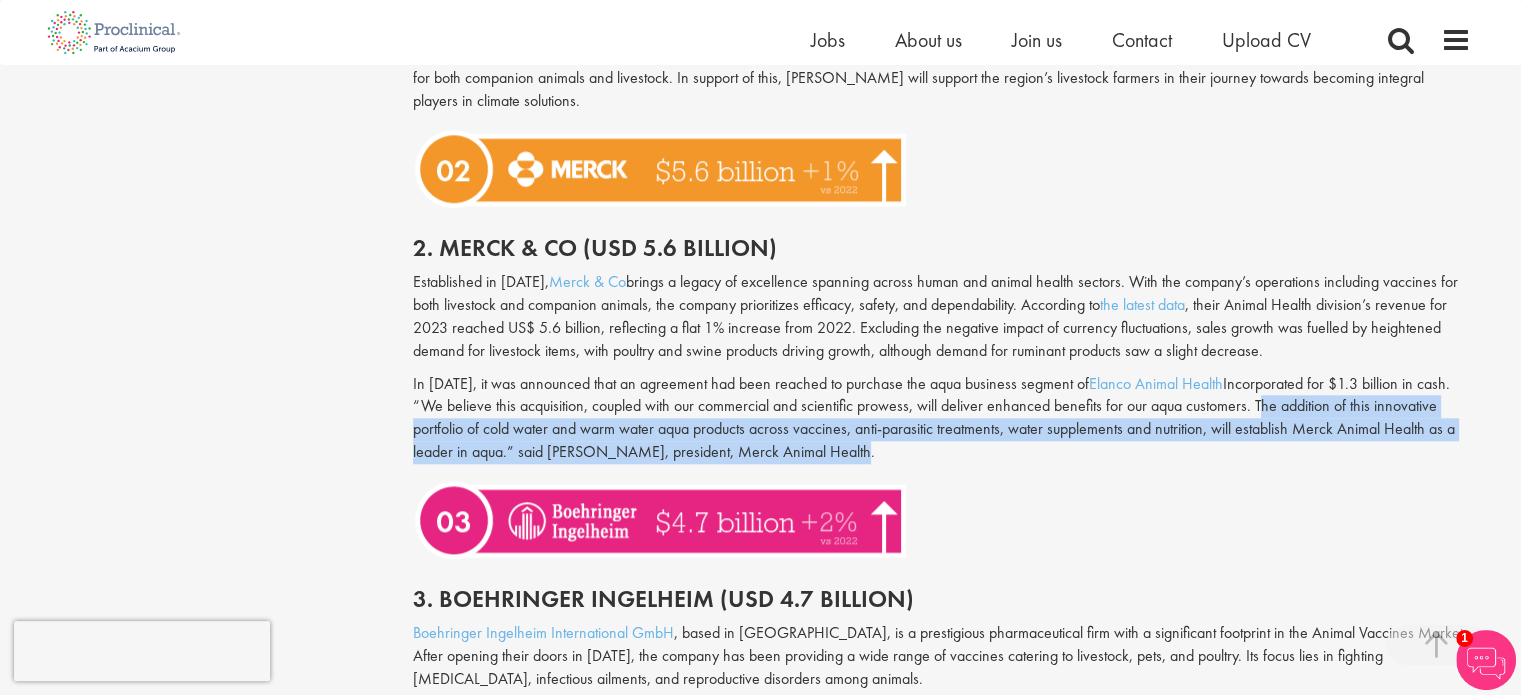 drag, startPoint x: 1291, startPoint y: 386, endPoint x: 929, endPoint y: 430, distance: 364.6642 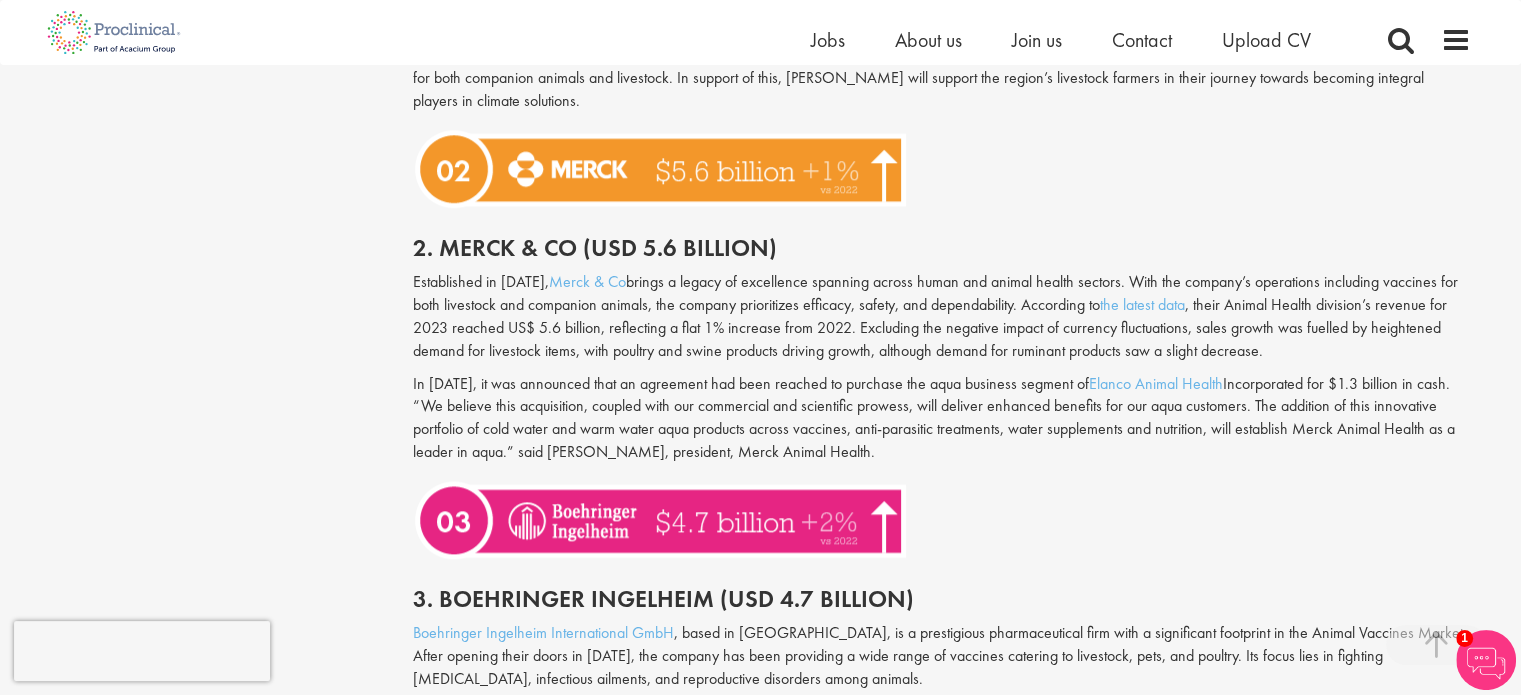 click on "In [DATE], it was announced that an agreement had been reached to purchase the aqua business segment of  Elanco Animal Health  Incorporated for $1.3 billion in cash. “We believe this acquisition, coupled with our commercial and scientific prowess, will deliver enhanced benefits for our aqua customers. The addition of this innovative portfolio of cold water and warm water aqua products across vaccines, anti-parasitic treatments, water supplements and nutrition, will establish Merck Animal Health as a leader in aqua.” said [PERSON_NAME], president, Merck Animal Health." at bounding box center (942, 418) 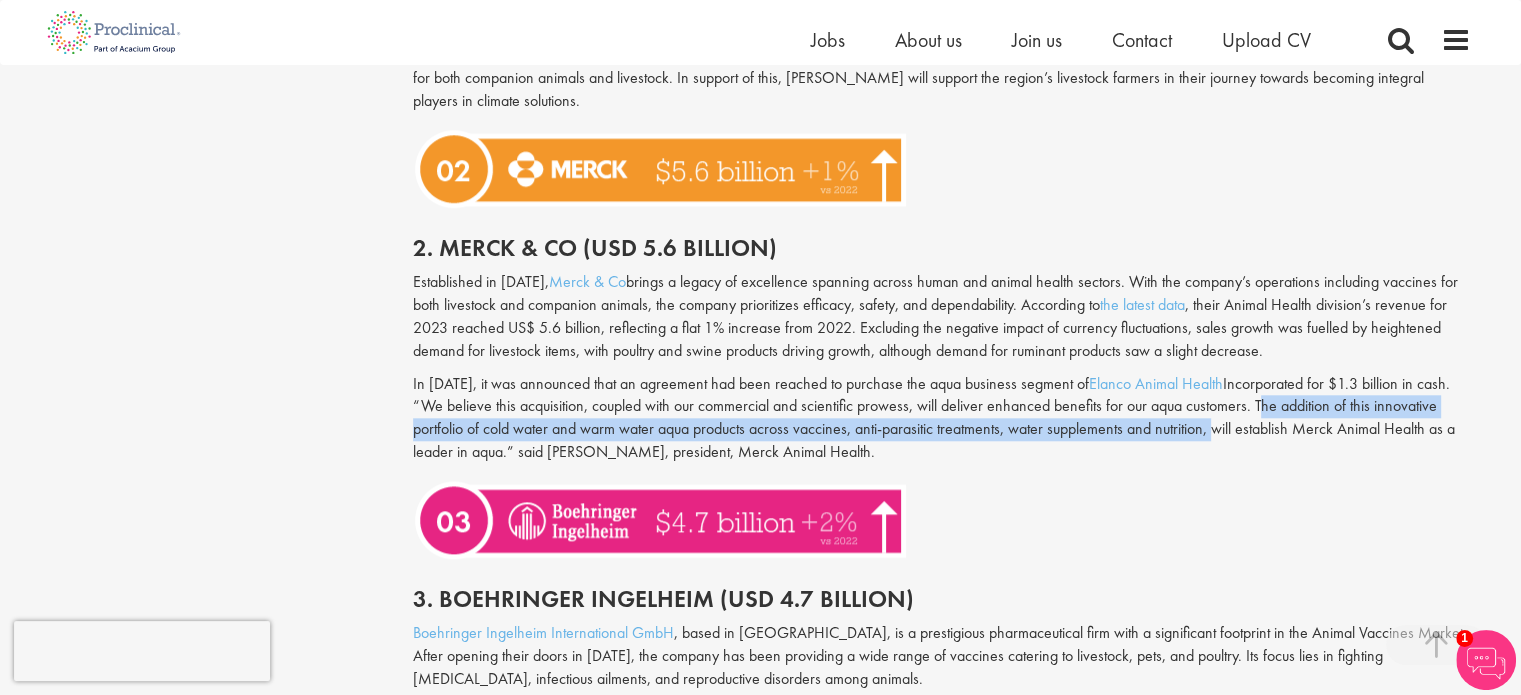 drag, startPoint x: 1292, startPoint y: 377, endPoint x: 1278, endPoint y: 401, distance: 27.784887 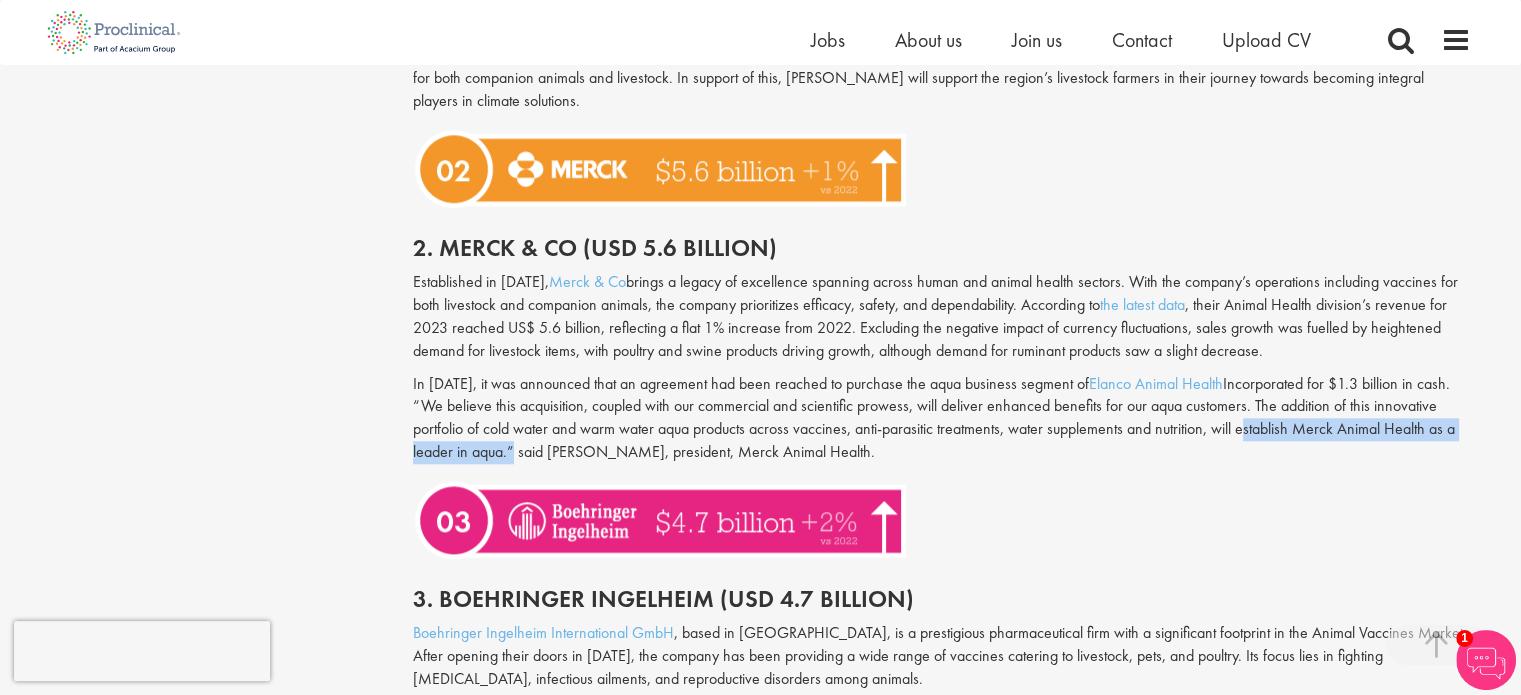drag, startPoint x: 1309, startPoint y: 411, endPoint x: 580, endPoint y: 427, distance: 729.17554 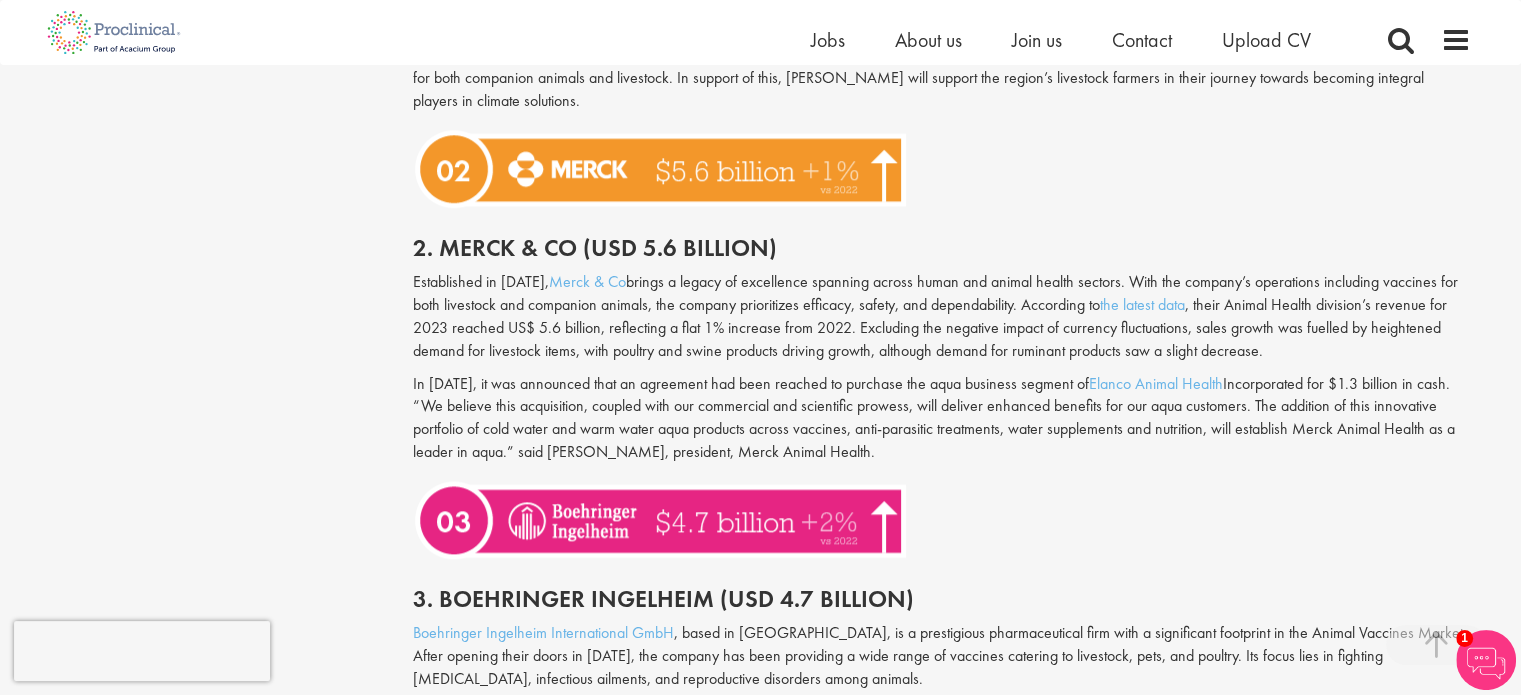 click on "In [DATE], it was announced that an agreement had been reached to purchase the aqua business segment of  Elanco Animal Health  Incorporated for $1.3 billion in cash. “We believe this acquisition, coupled with our commercial and scientific prowess, will deliver enhanced benefits for our aqua customers. The addition of this innovative portfolio of cold water and warm water aqua products across vaccines, anti-parasitic treatments, water supplements and nutrition, will establish Merck Animal Health as a leader in aqua.” said [PERSON_NAME], president, Merck Animal Health." at bounding box center (942, 418) 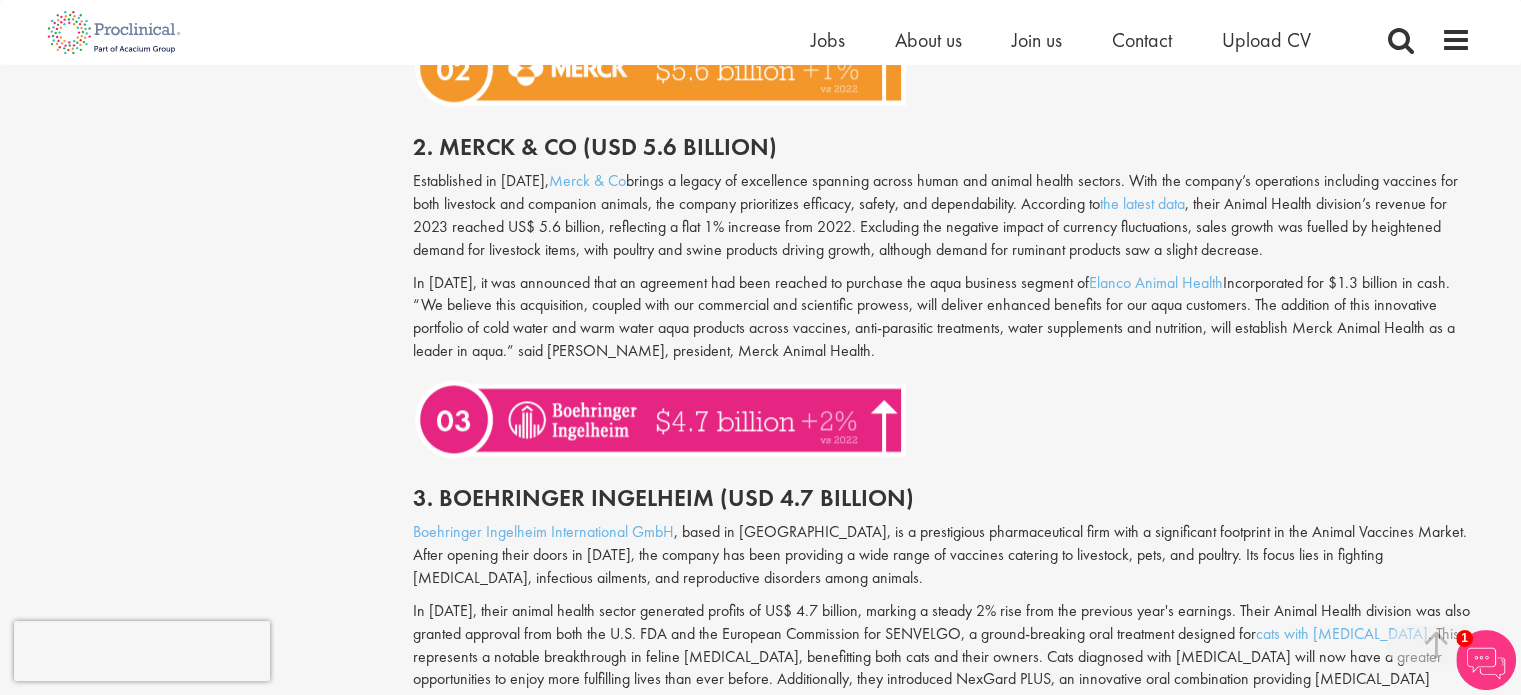 scroll, scrollTop: 2229, scrollLeft: 0, axis: vertical 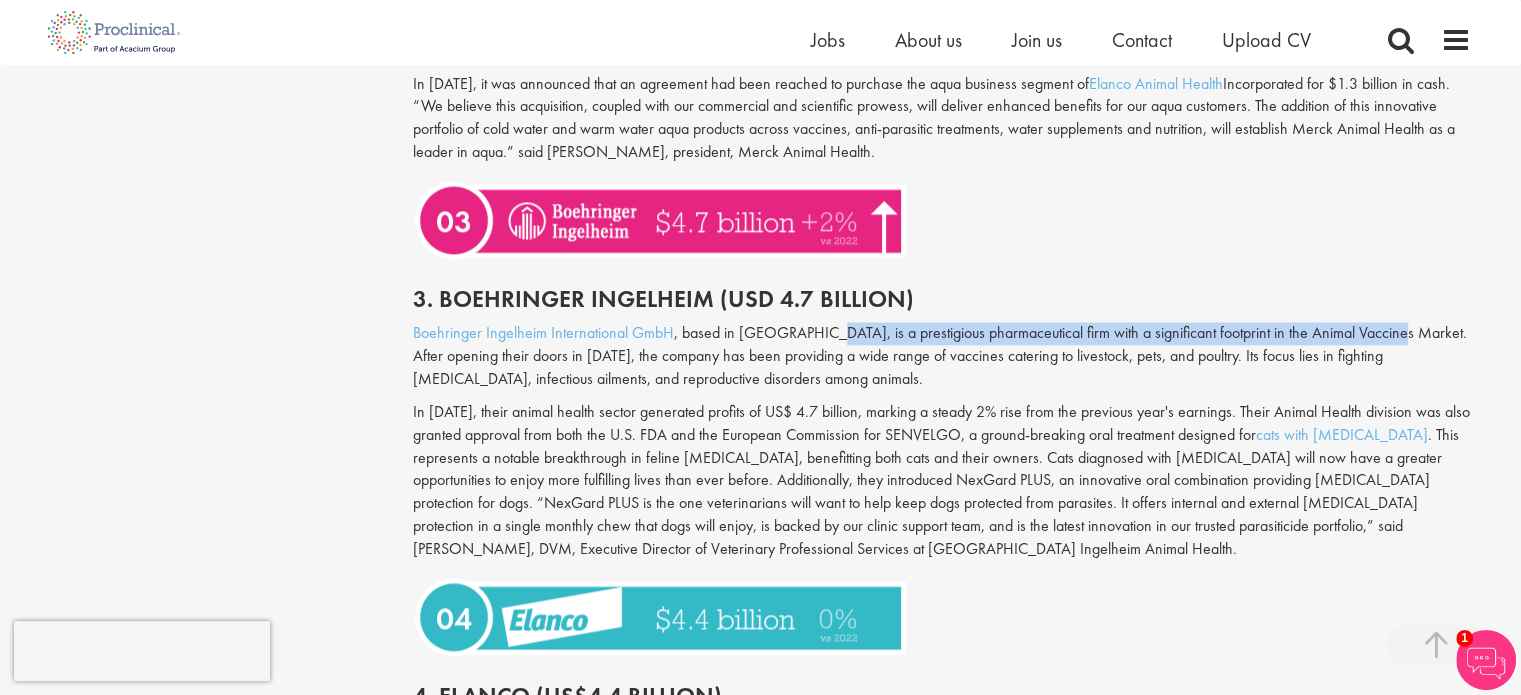 drag, startPoint x: 819, startPoint y: 313, endPoint x: 1384, endPoint y: 305, distance: 565.05664 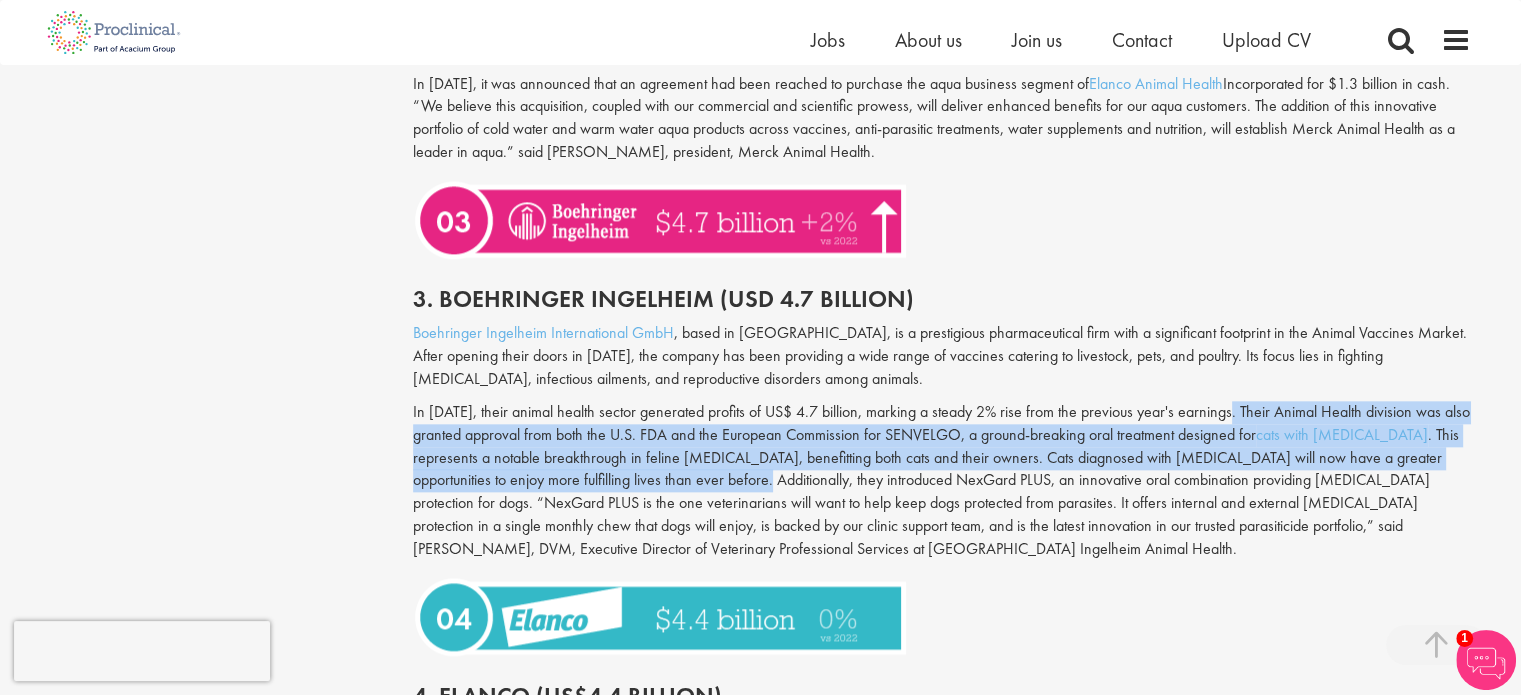 drag, startPoint x: 1228, startPoint y: 382, endPoint x: 643, endPoint y: 456, distance: 589.66174 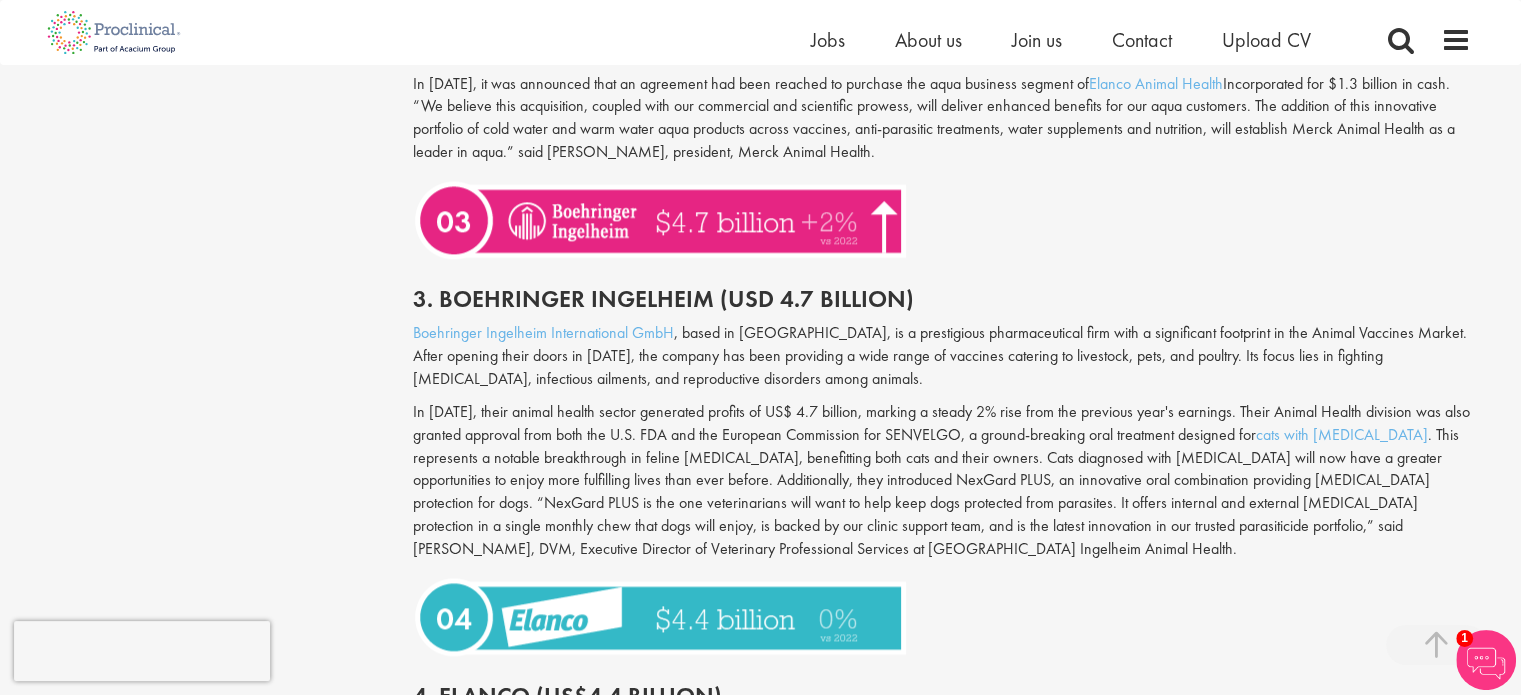 click on "Boehringer Ingelheim International GmbH , based in [GEOGRAPHIC_DATA], is a prestigious pharmaceutical firm with a significant footprint in the Animal Vaccines Market. After opening their doors in [DATE], the company has been providing a wide range of vaccines catering to livestock, pets, and poultry. Its focus lies in fighting [MEDICAL_DATA], infectious ailments, and reproductive disorders among animals.
In [DATE], their animal health sector generated profits of US$ 4.7 billion, marking a steady 2% rise from the previous year's earnings. Their Animal Health division was also granted approval from both the U.S. FDA and the European Commission for SENVELGO, a ground-breaking oral treatment designed for  cats with [MEDICAL_DATA]" at bounding box center (942, 446) 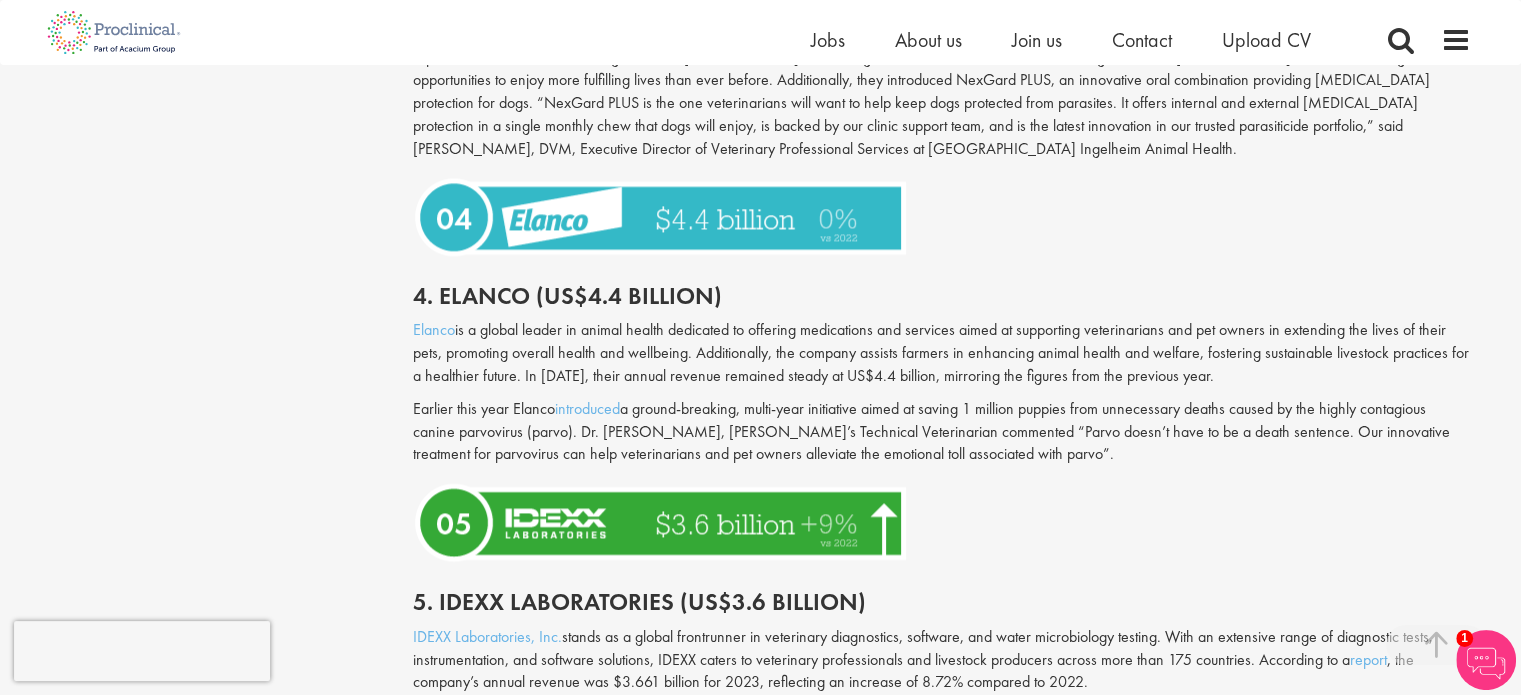 scroll, scrollTop: 2729, scrollLeft: 0, axis: vertical 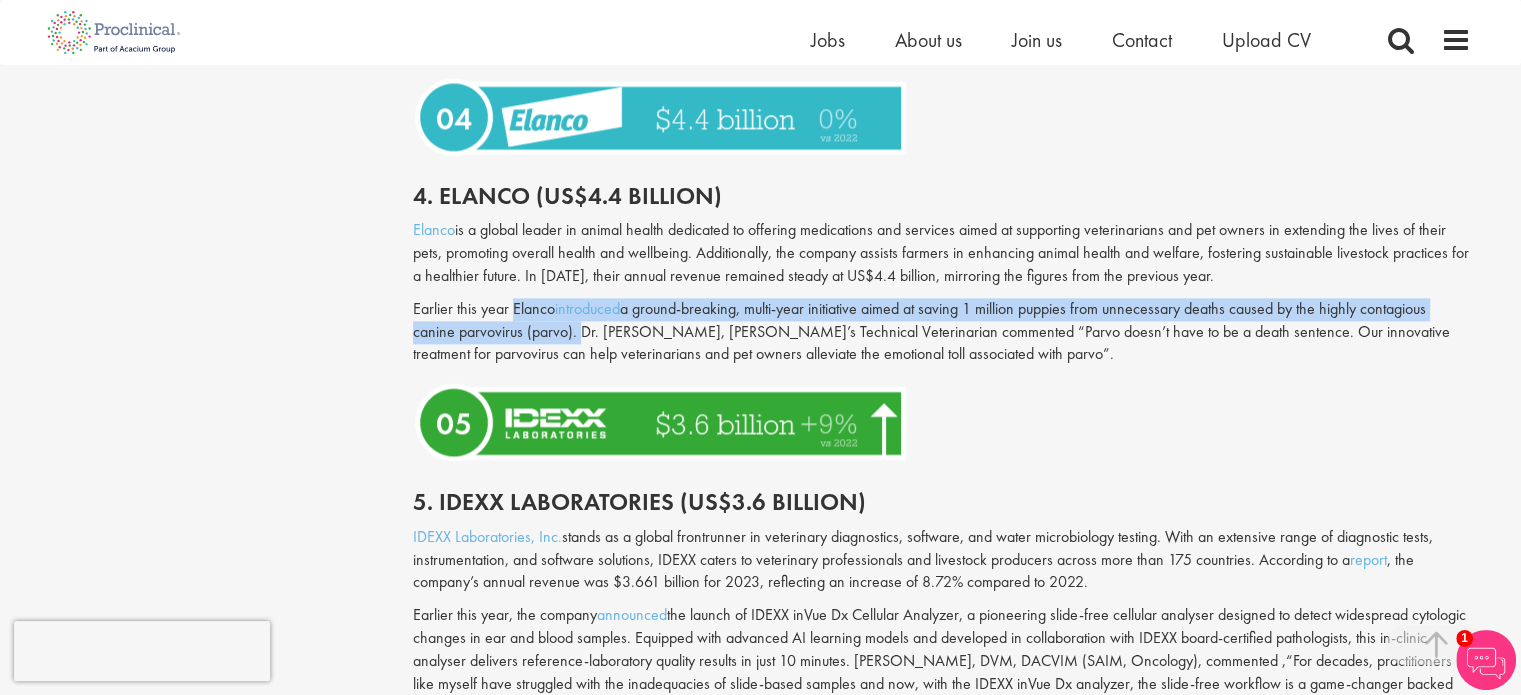 drag, startPoint x: 511, startPoint y: 281, endPoint x: 581, endPoint y: 310, distance: 75.76939 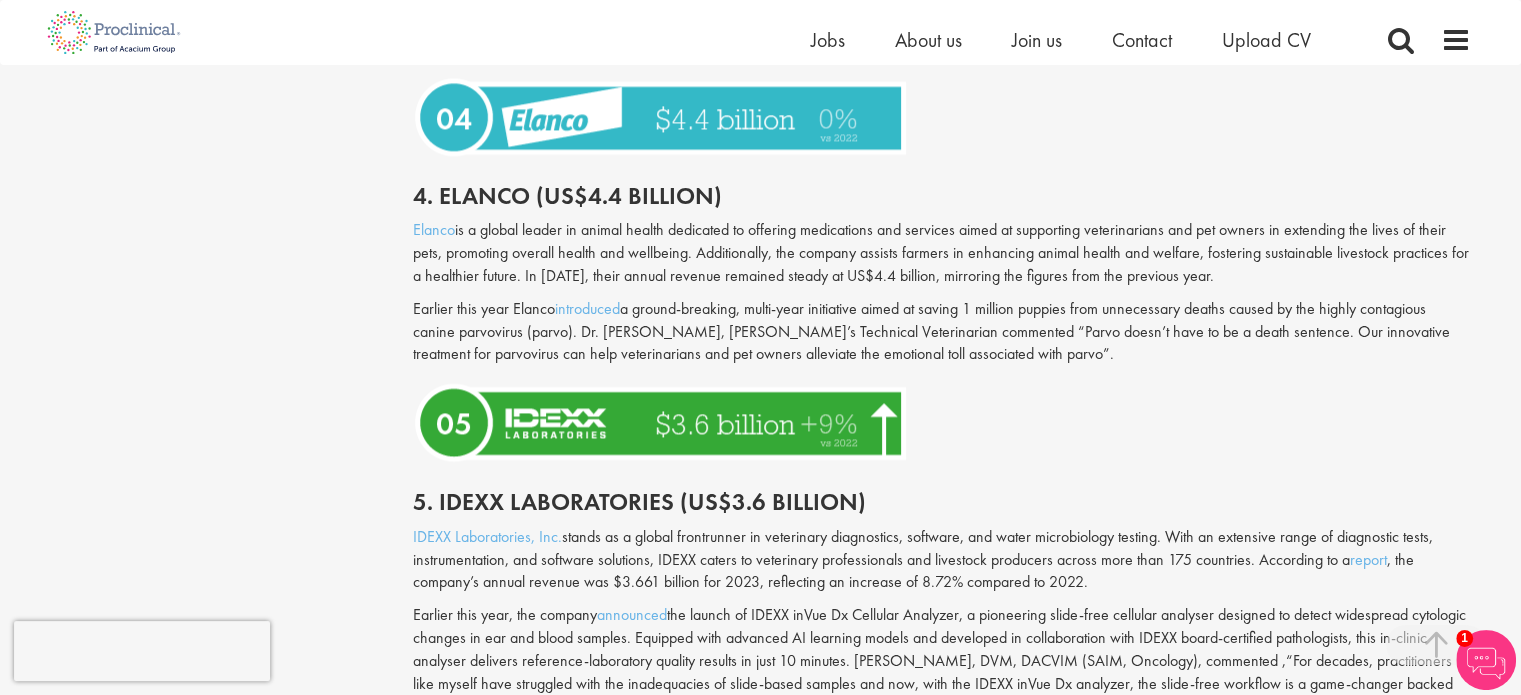 click on "Elanco  is a global leader in animal health dedicated to offering medications and services aimed at supporting veterinarians and pet owners in extending the lives of their pets, promoting overall health and wellbeing. Additionally, the company assists farmers in enhancing animal health and welfare, fostering sustainable livestock practices for a healthier future. In [DATE], their annual revenue remained steady at US$4.4 billion, mirroring the figures from the previous year." at bounding box center (942, 253) 